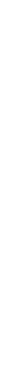 scroll, scrollTop: 0, scrollLeft: 0, axis: both 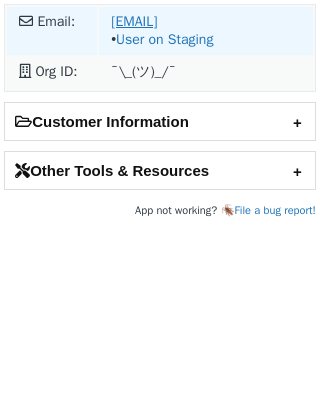 click on "tunechicarter02@gmail.com" at bounding box center (134, 21) 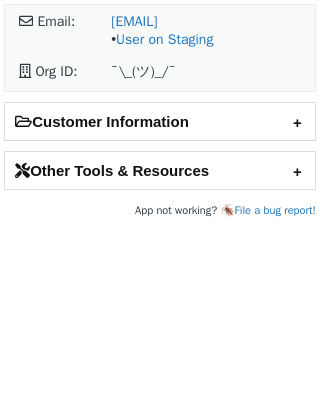 scroll, scrollTop: 0, scrollLeft: 0, axis: both 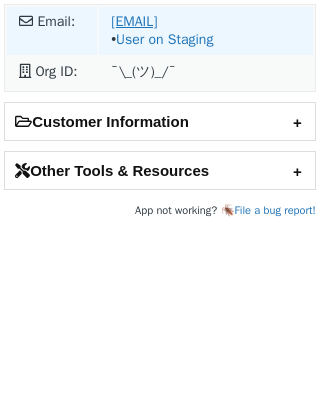 click on "p.obrusnik@gmail.com" at bounding box center (134, 21) 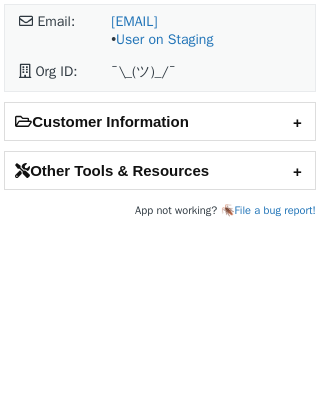 scroll, scrollTop: 0, scrollLeft: 0, axis: both 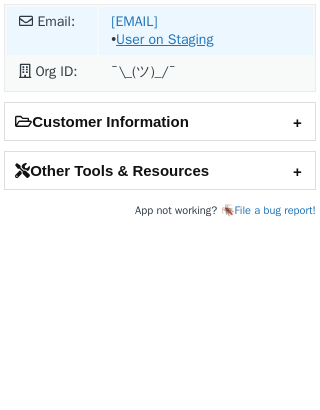 click on "User on Staging" at bounding box center (164, 39) 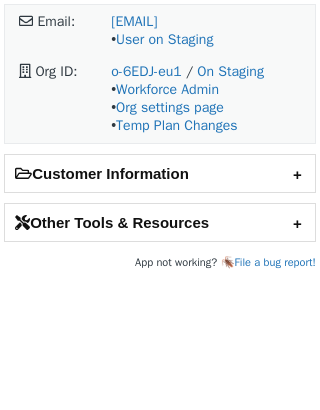 scroll, scrollTop: 0, scrollLeft: 0, axis: both 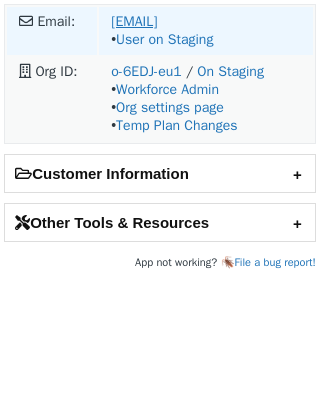 click on "[EMAIL]" at bounding box center (134, 21) 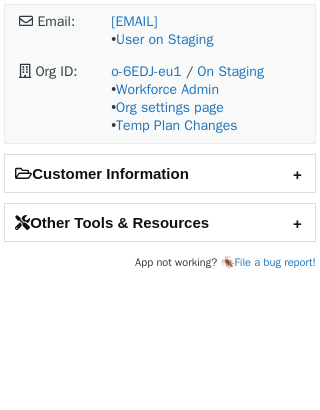 scroll, scrollTop: 0, scrollLeft: 0, axis: both 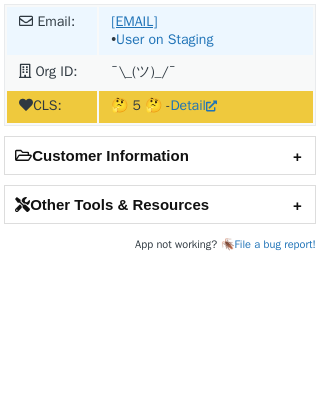 click on "[EMAIL]" at bounding box center (134, 21) 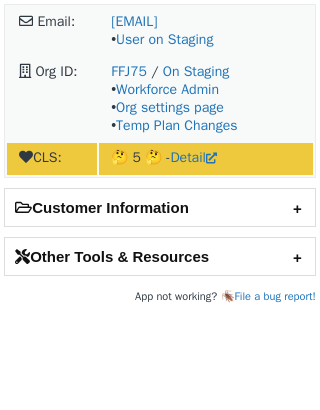 scroll, scrollTop: 0, scrollLeft: 0, axis: both 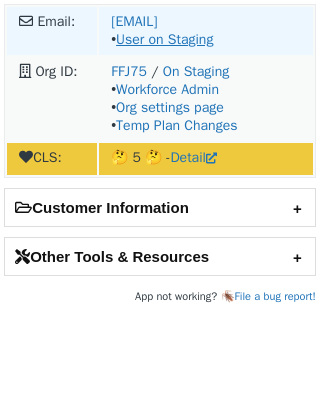 click on "User on Staging" at bounding box center [164, 39] 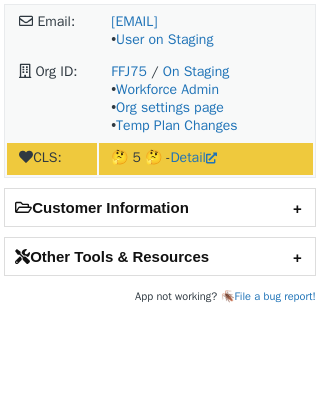 scroll, scrollTop: 0, scrollLeft: 0, axis: both 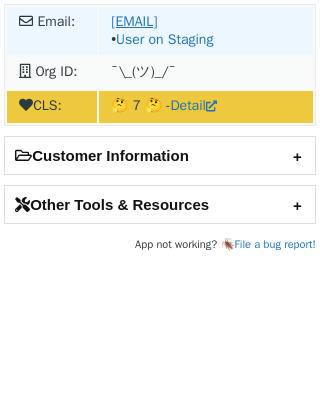 click on "[EMAIL]" at bounding box center (134, 21) 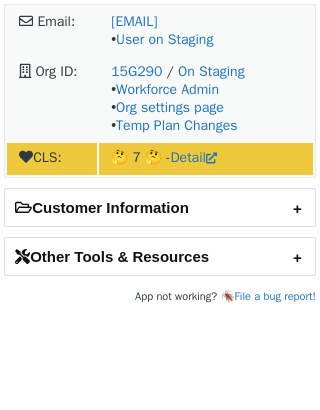 scroll, scrollTop: 0, scrollLeft: 0, axis: both 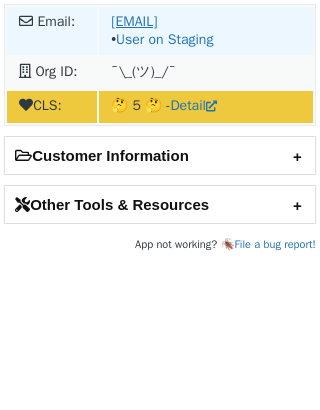 click on "leanne.mclaughlin@example.com" at bounding box center (134, 21) 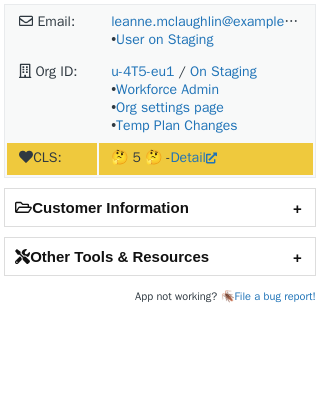 scroll, scrollTop: 0, scrollLeft: 0, axis: both 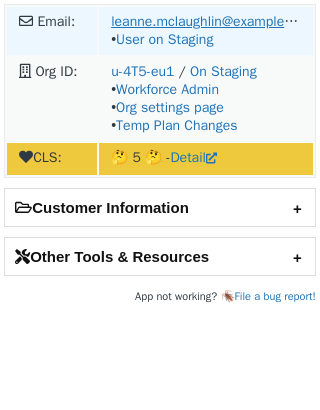 click on "leanne.mclaughlin@example.com" at bounding box center [212, 21] 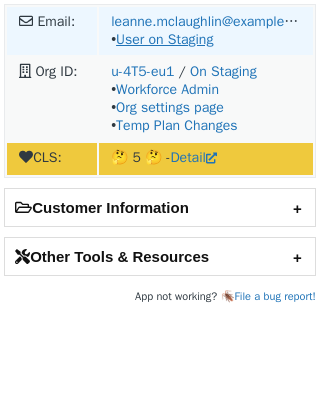 click on "User on Staging" at bounding box center [164, 39] 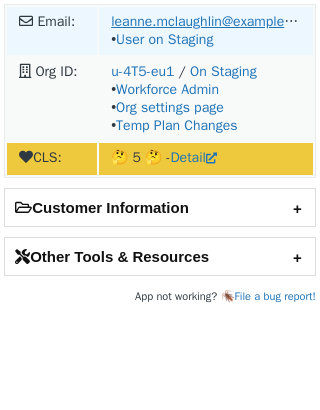 click on "leanne.mclaughlin@example.com" at bounding box center [212, 21] 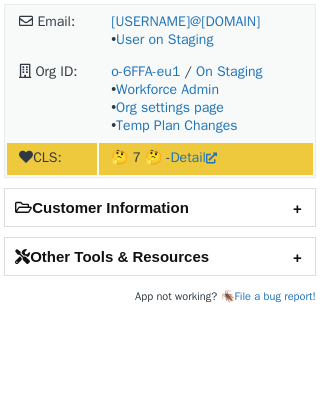 scroll, scrollTop: 0, scrollLeft: 0, axis: both 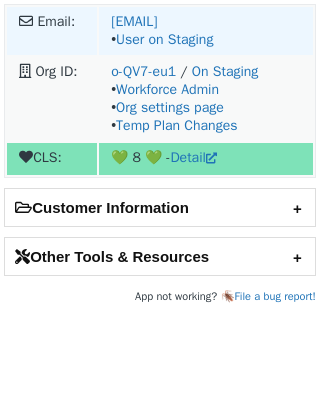 click on "[EMAIL] •  User on Staging" at bounding box center (206, 31) 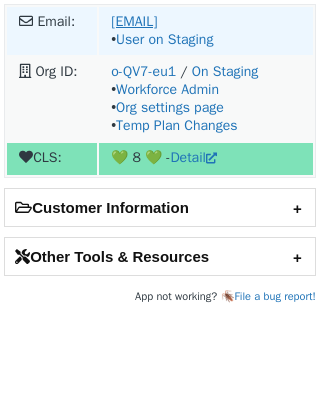 click on "dawid.sowa@klarna.com" at bounding box center [134, 21] 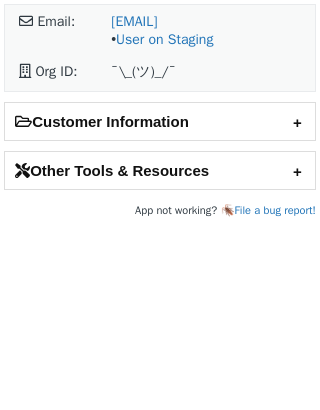 scroll, scrollTop: 0, scrollLeft: 0, axis: both 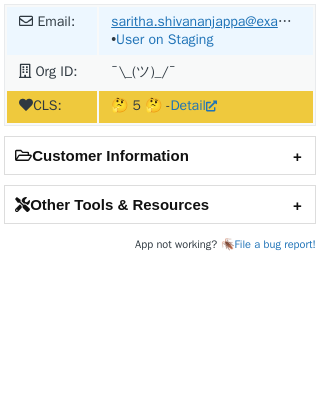 click on "saritha.shivananjappa@pb.com" at bounding box center (224, 21) 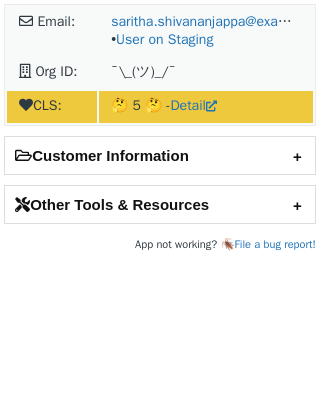 scroll, scrollTop: 0, scrollLeft: 0, axis: both 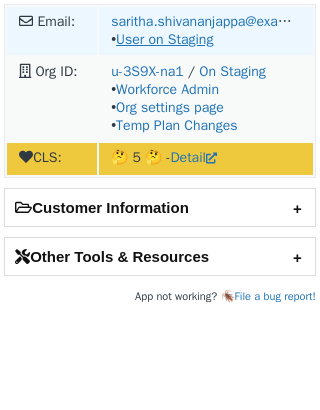 click on "User on Staging" at bounding box center (164, 39) 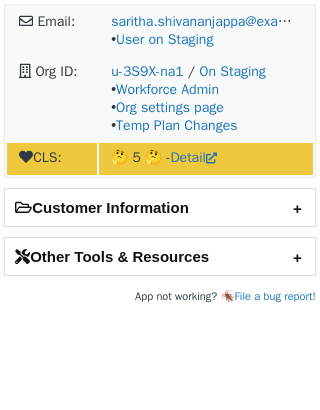 scroll, scrollTop: 0, scrollLeft: 0, axis: both 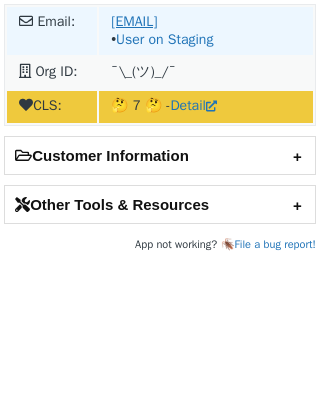 click on "[EMAIL]" at bounding box center [134, 21] 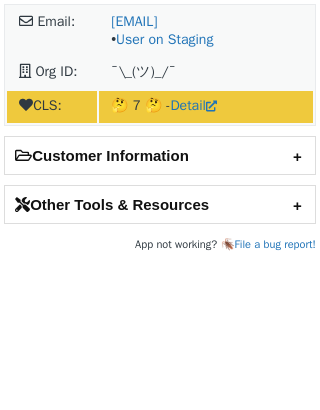 scroll, scrollTop: 0, scrollLeft: 0, axis: both 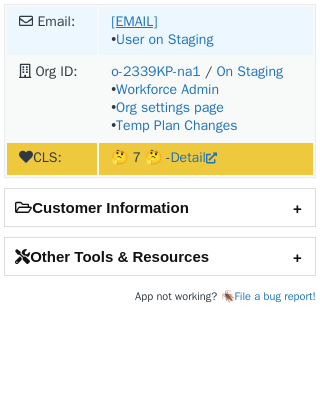 click on "[EMAIL]" at bounding box center [134, 21] 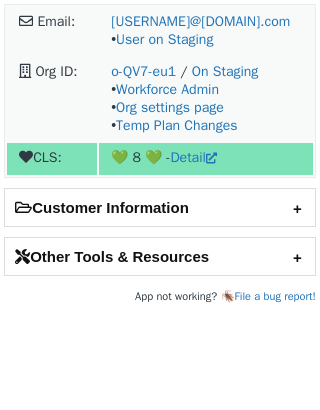 scroll, scrollTop: 0, scrollLeft: 0, axis: both 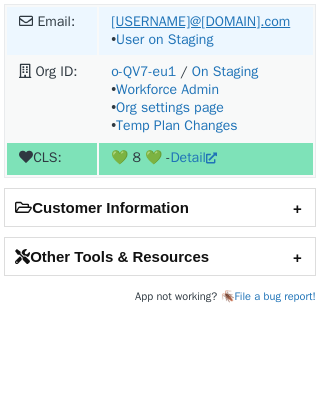 click on "[USERNAME]@[DOMAIN].com" at bounding box center [200, 21] 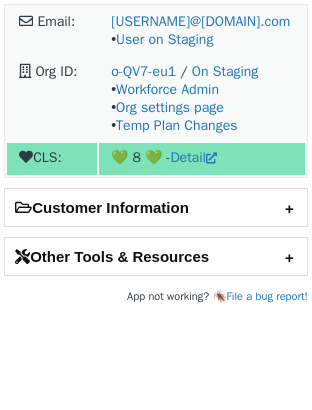 scroll, scrollTop: 0, scrollLeft: 0, axis: both 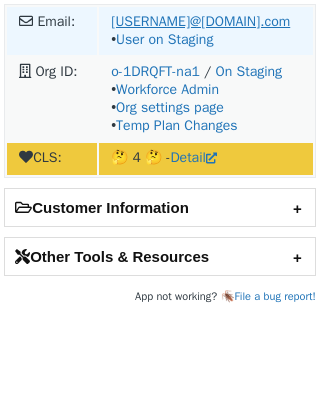 click on "vishnupriyav@tazapay.com" at bounding box center [200, 21] 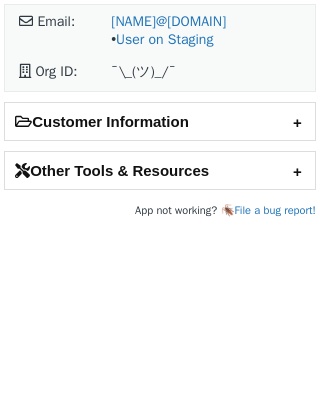 scroll, scrollTop: 0, scrollLeft: 0, axis: both 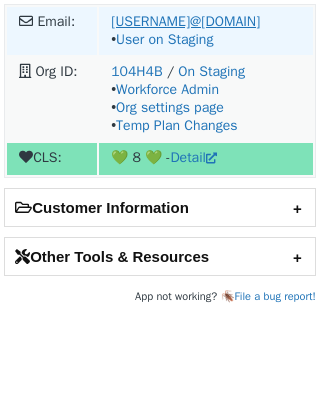 click on "shwuyi.liu.ma@example.com" at bounding box center (185, 21) 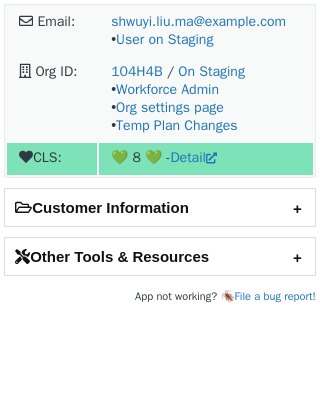 scroll, scrollTop: 0, scrollLeft: 0, axis: both 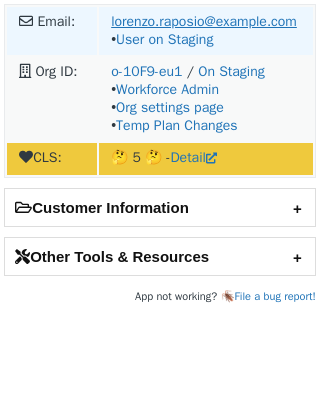 click on "lorenzo.raposio@example.com" at bounding box center (204, 21) 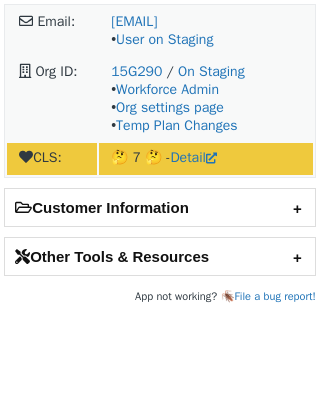 scroll, scrollTop: 0, scrollLeft: 0, axis: both 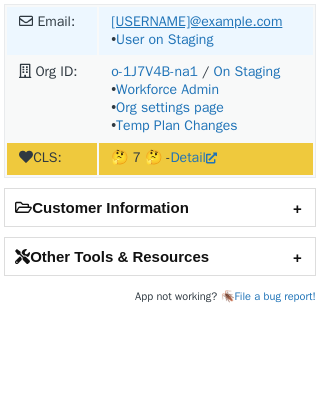 click on "jseeland@globalfurnituregroup.com" at bounding box center (196, 21) 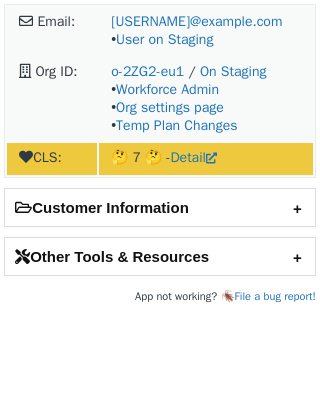scroll, scrollTop: 0, scrollLeft: 0, axis: both 